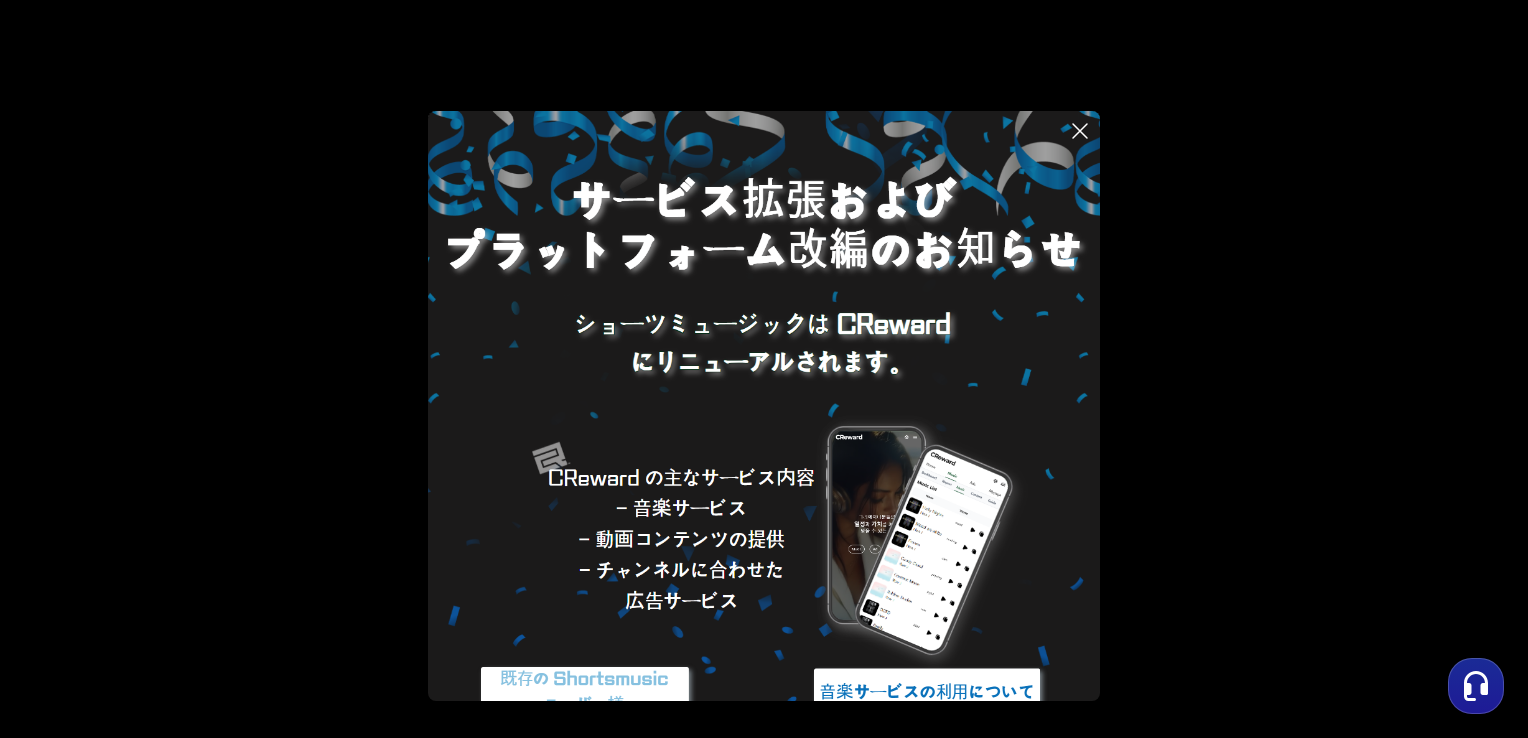 scroll, scrollTop: 0, scrollLeft: 0, axis: both 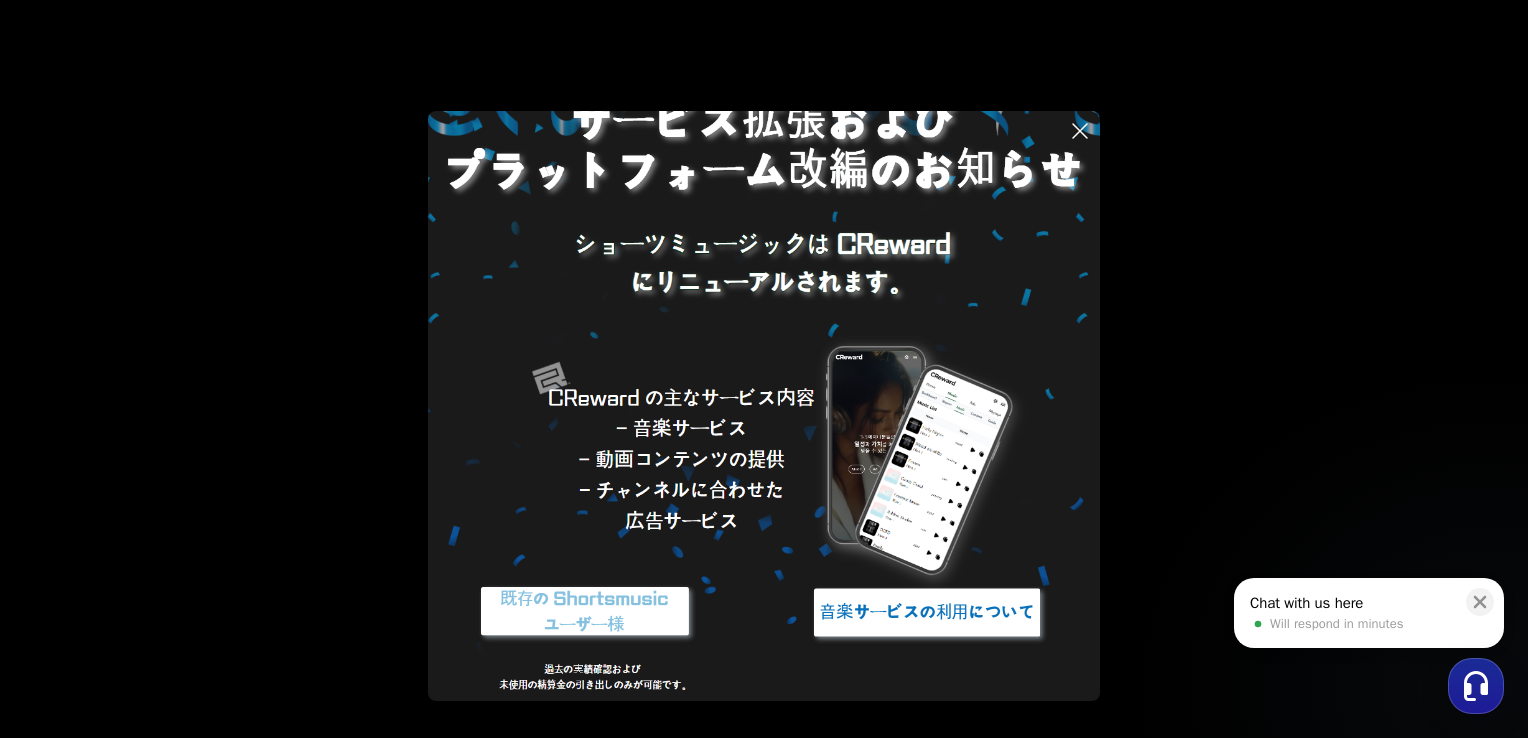 click at bounding box center [585, 612] 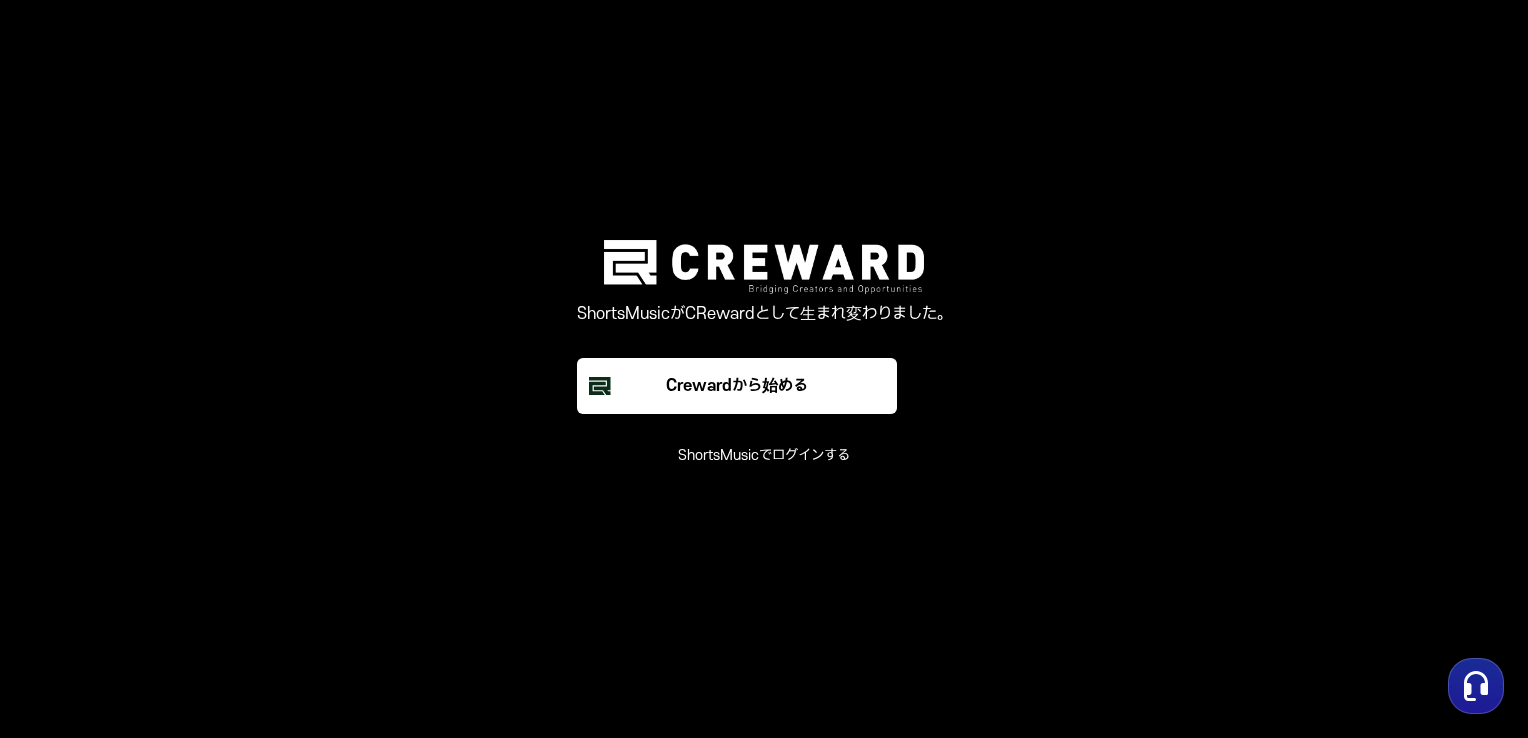 scroll, scrollTop: 0, scrollLeft: 0, axis: both 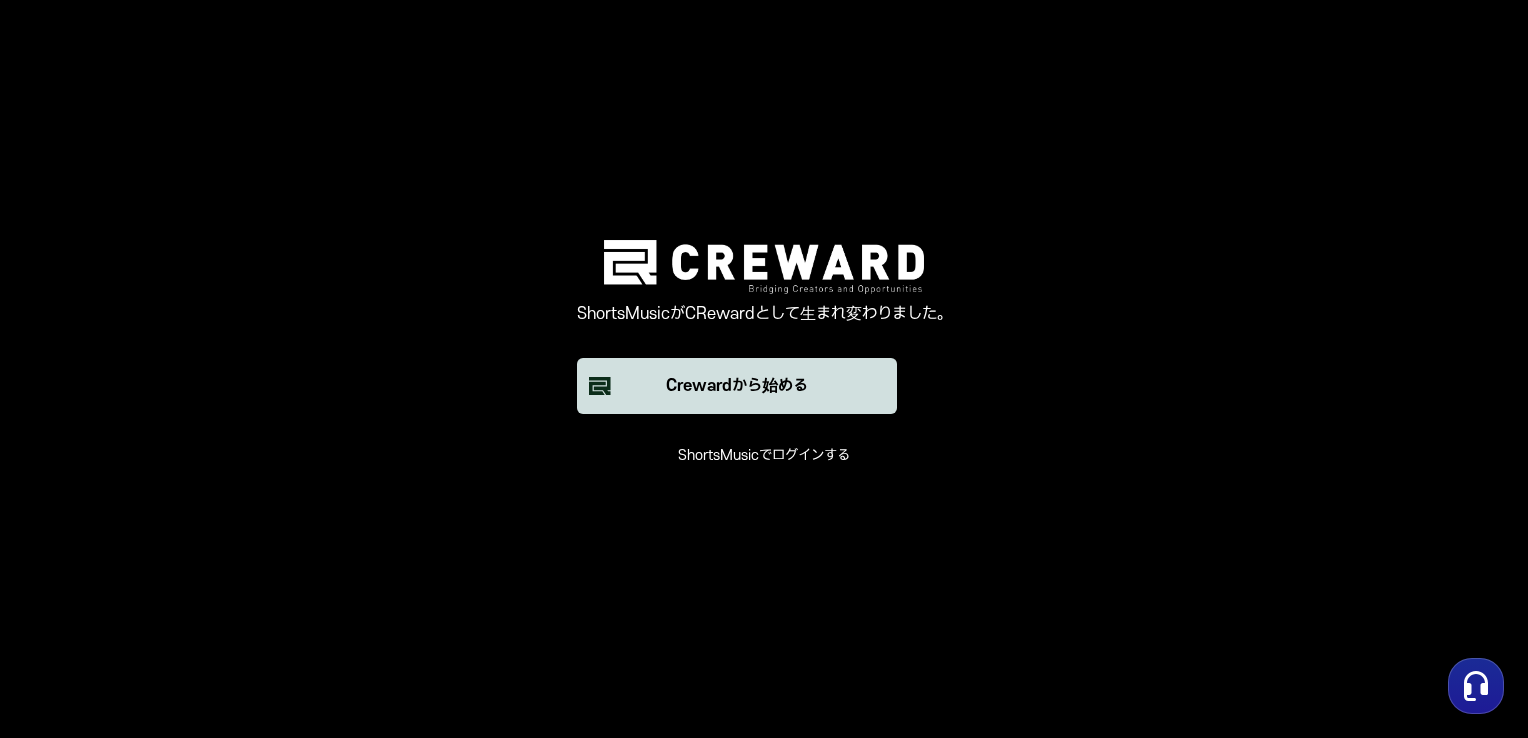 click on "Crewardから始める" at bounding box center (737, 386) 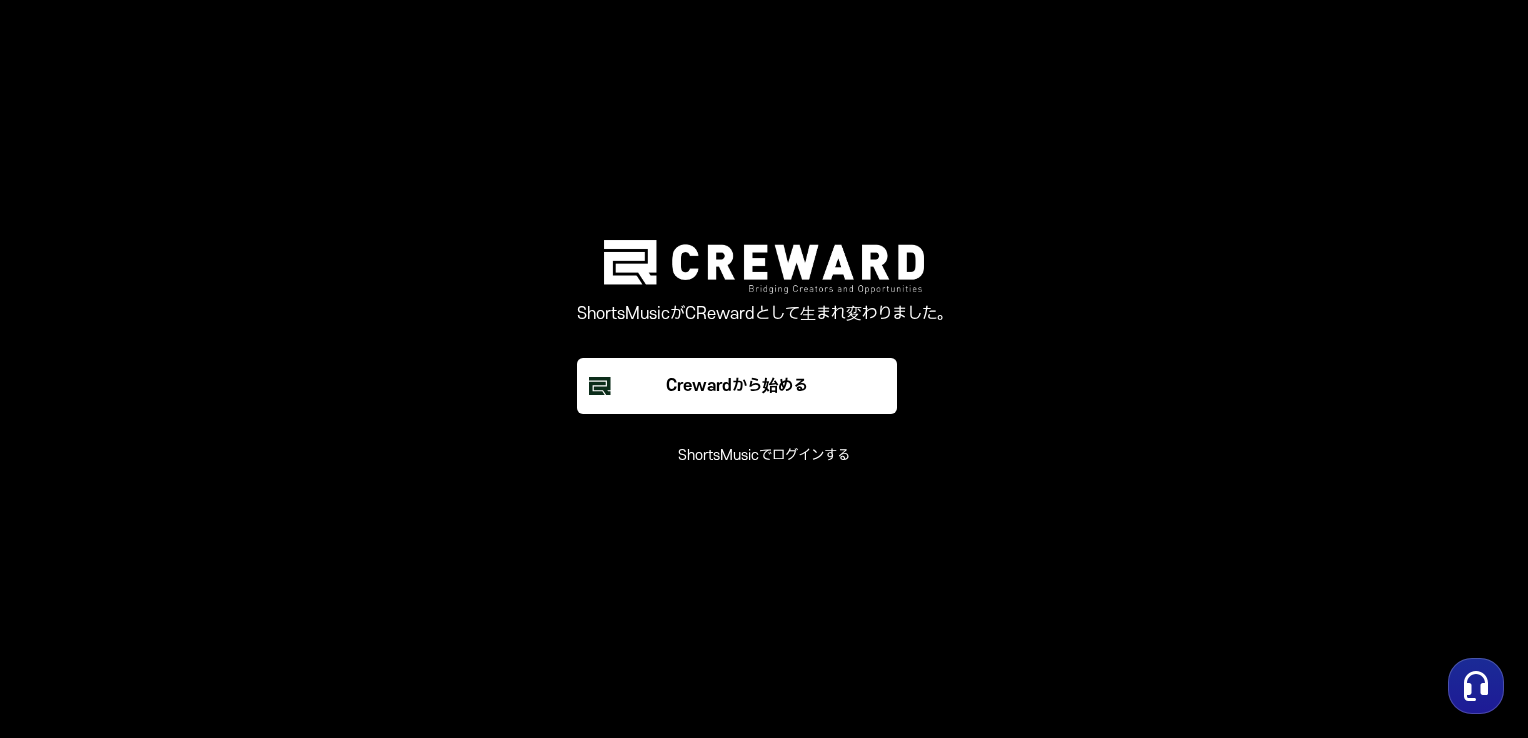 click on "ShortsMusicでログインする" at bounding box center (764, 456) 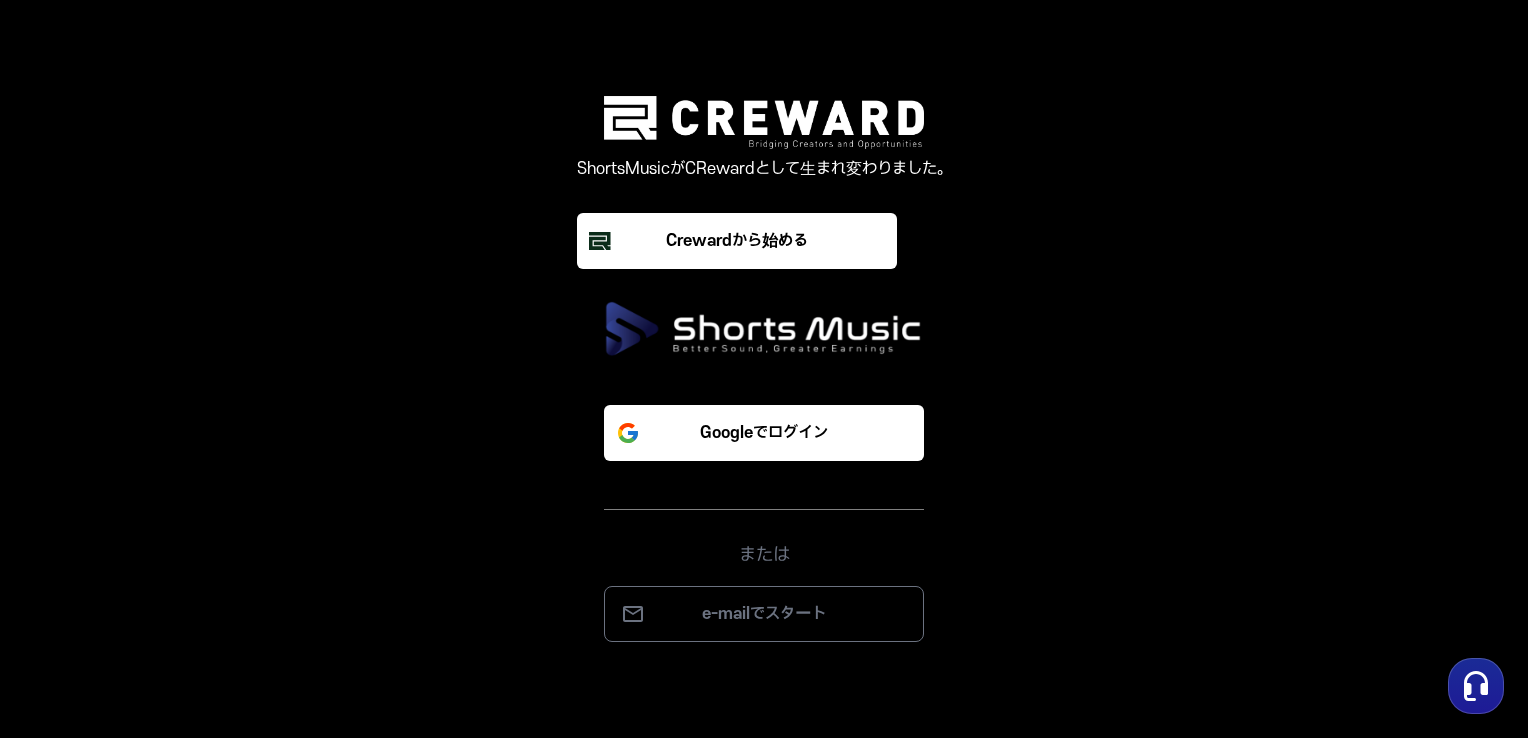 click at bounding box center [764, 329] 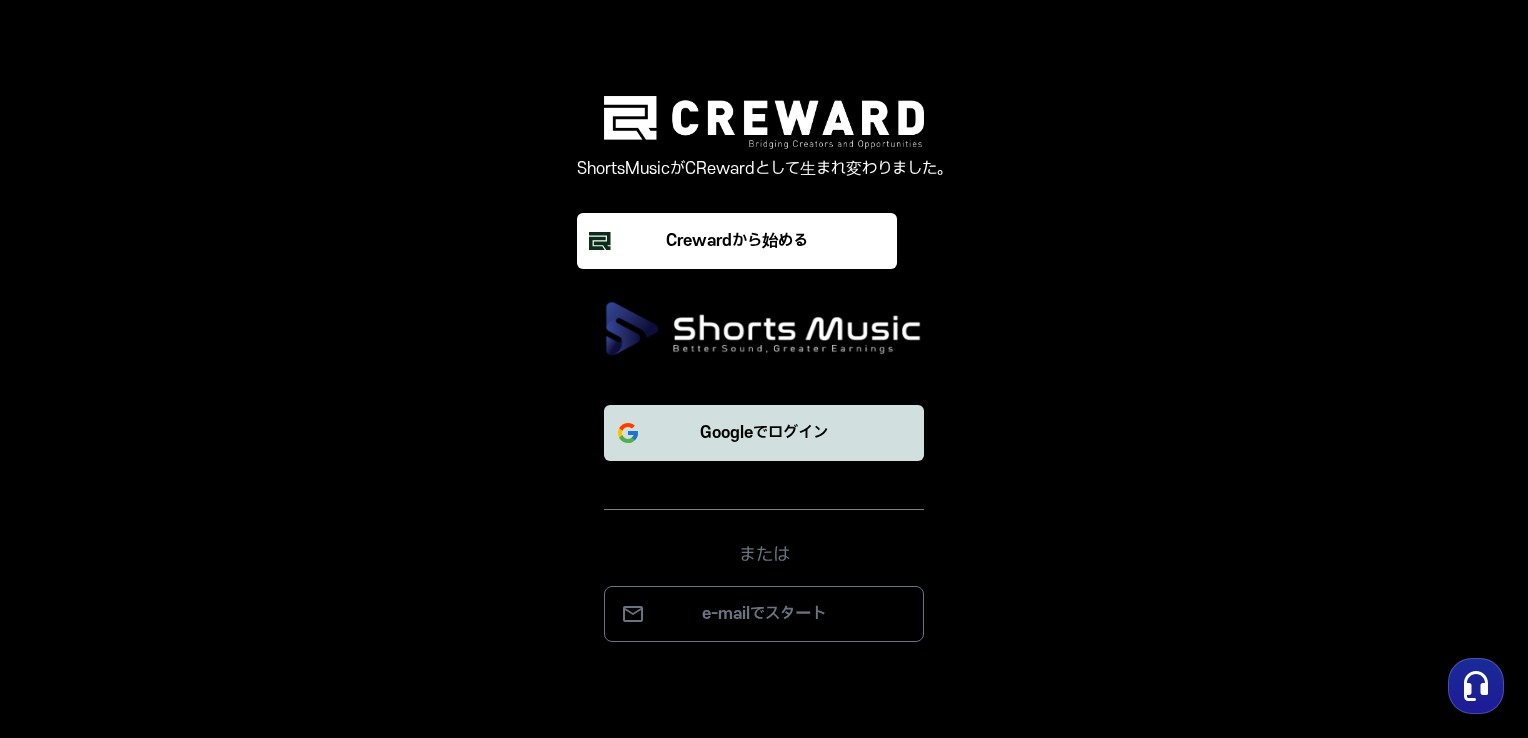 click on "Googleでログイン" at bounding box center (764, 433) 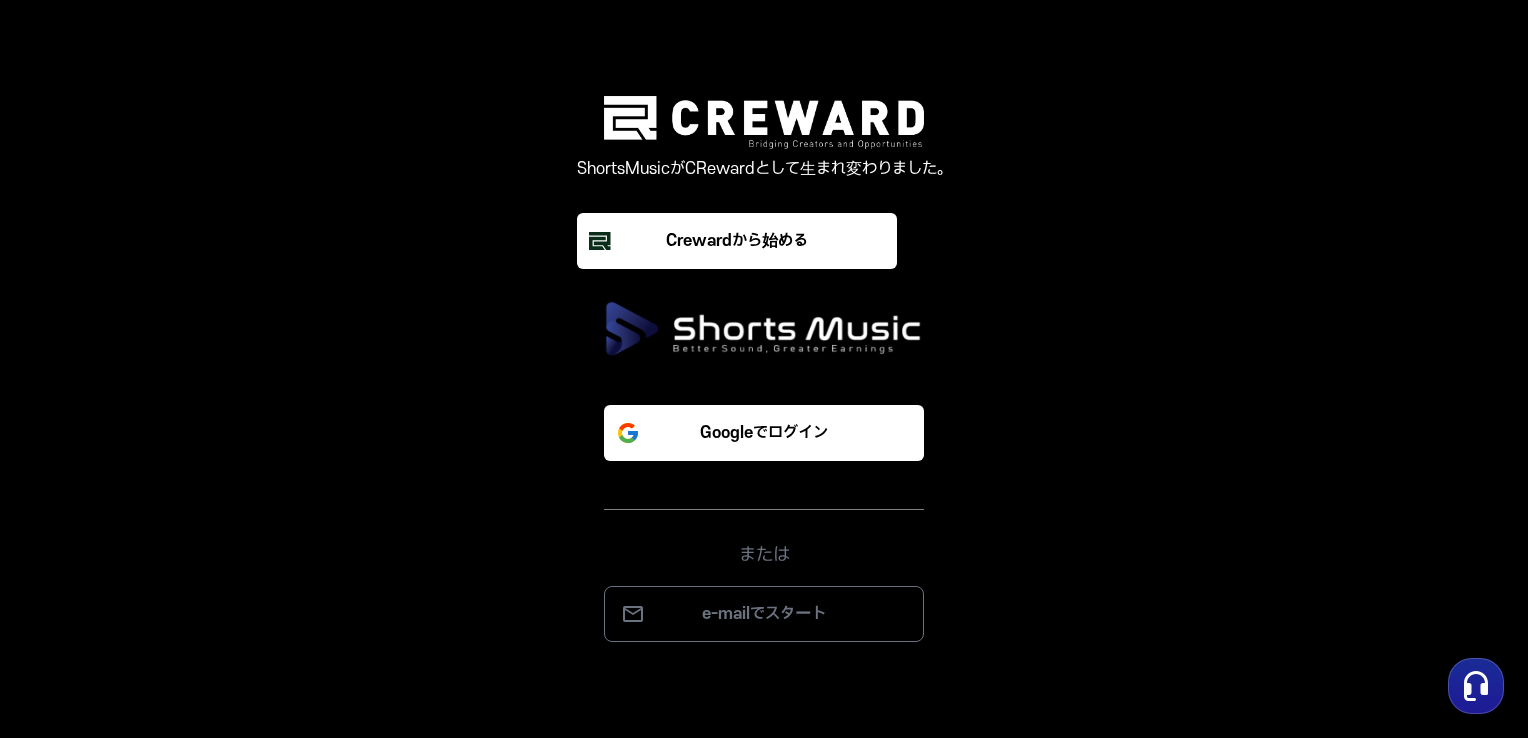 click on "ShortsMusicがCRewardとして生まれ変わりました。     Crewardから始める             Googleでログイン   または       e-mailでスタート" at bounding box center [764, 369] 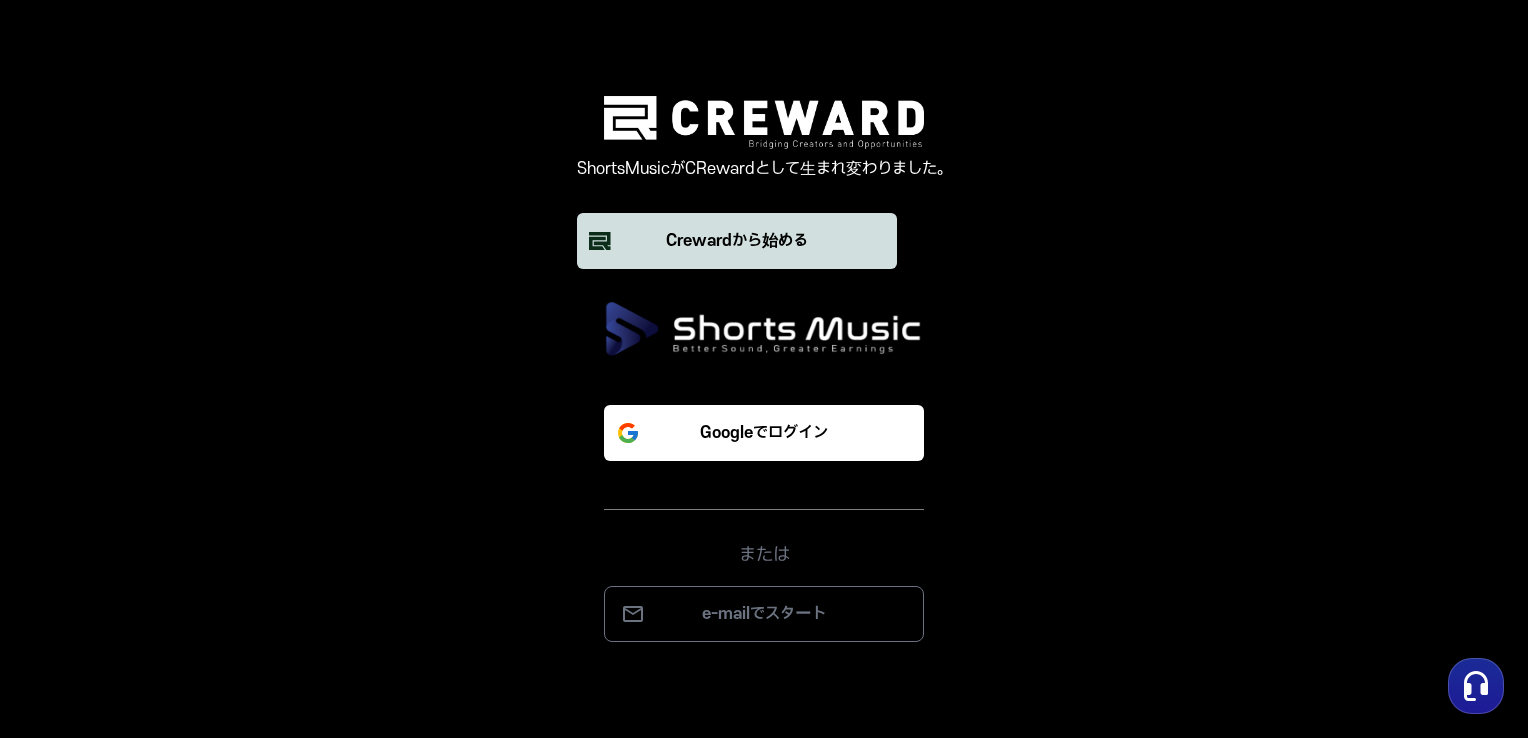 click on "Crewardから始める" at bounding box center (737, 241) 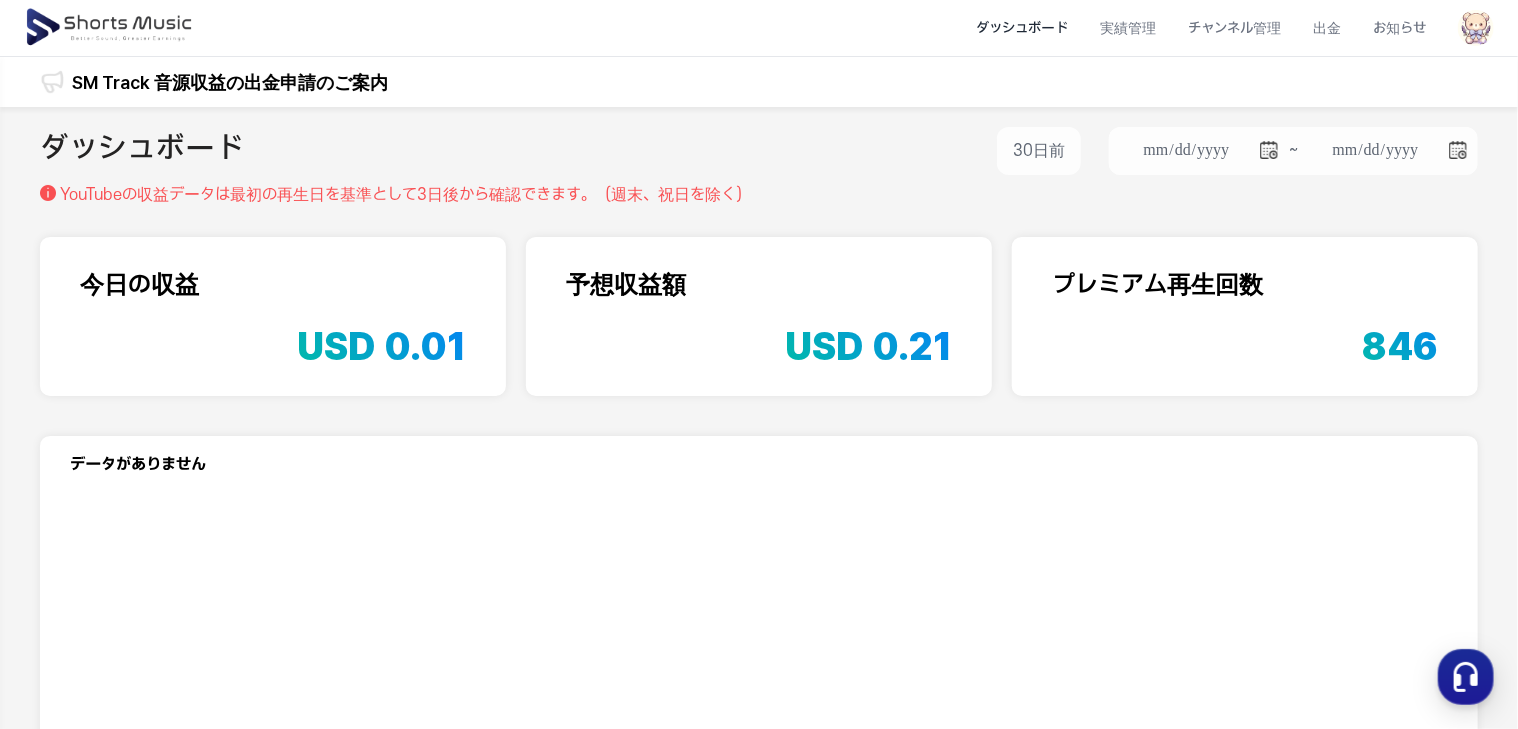 scroll, scrollTop: 0, scrollLeft: 8, axis: horizontal 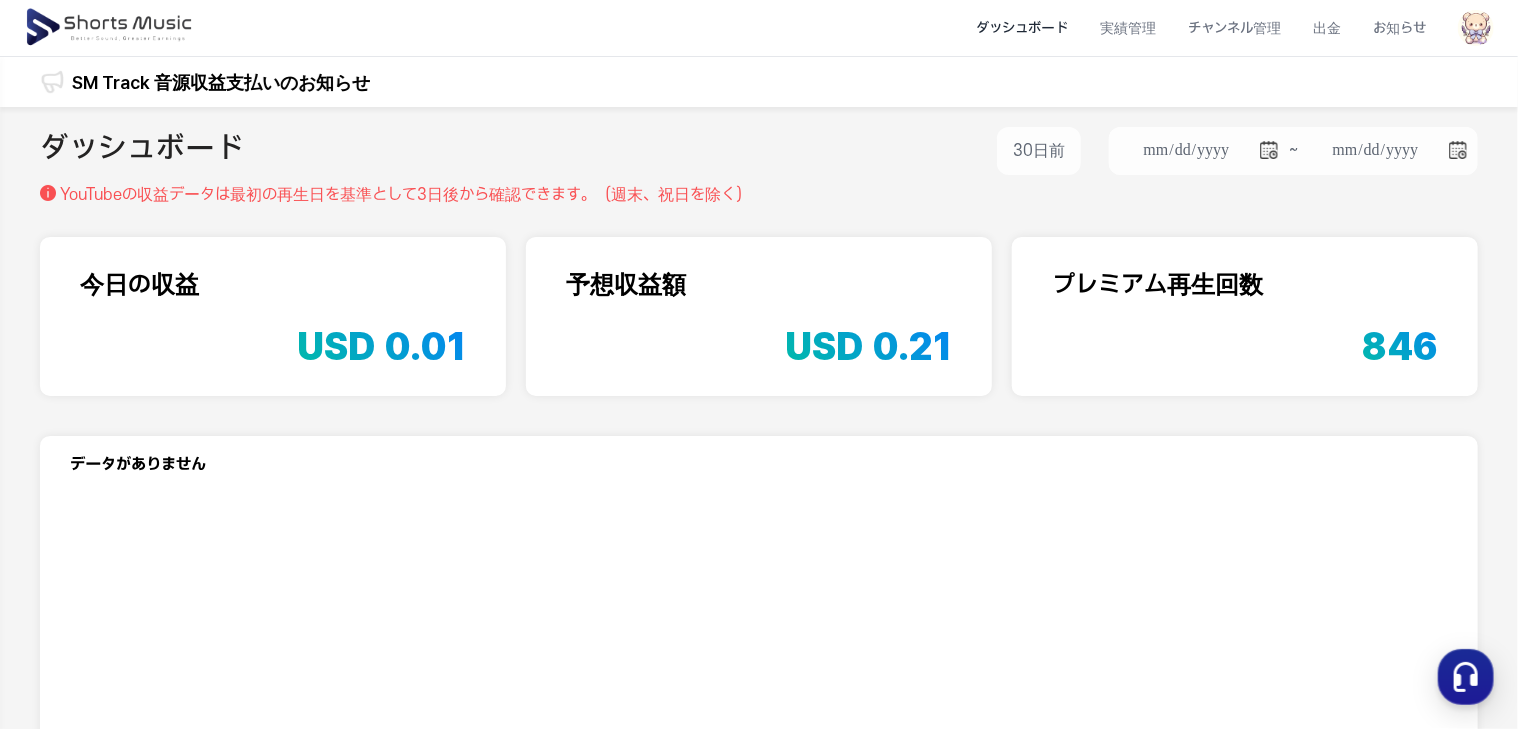 click at bounding box center (110, 28) 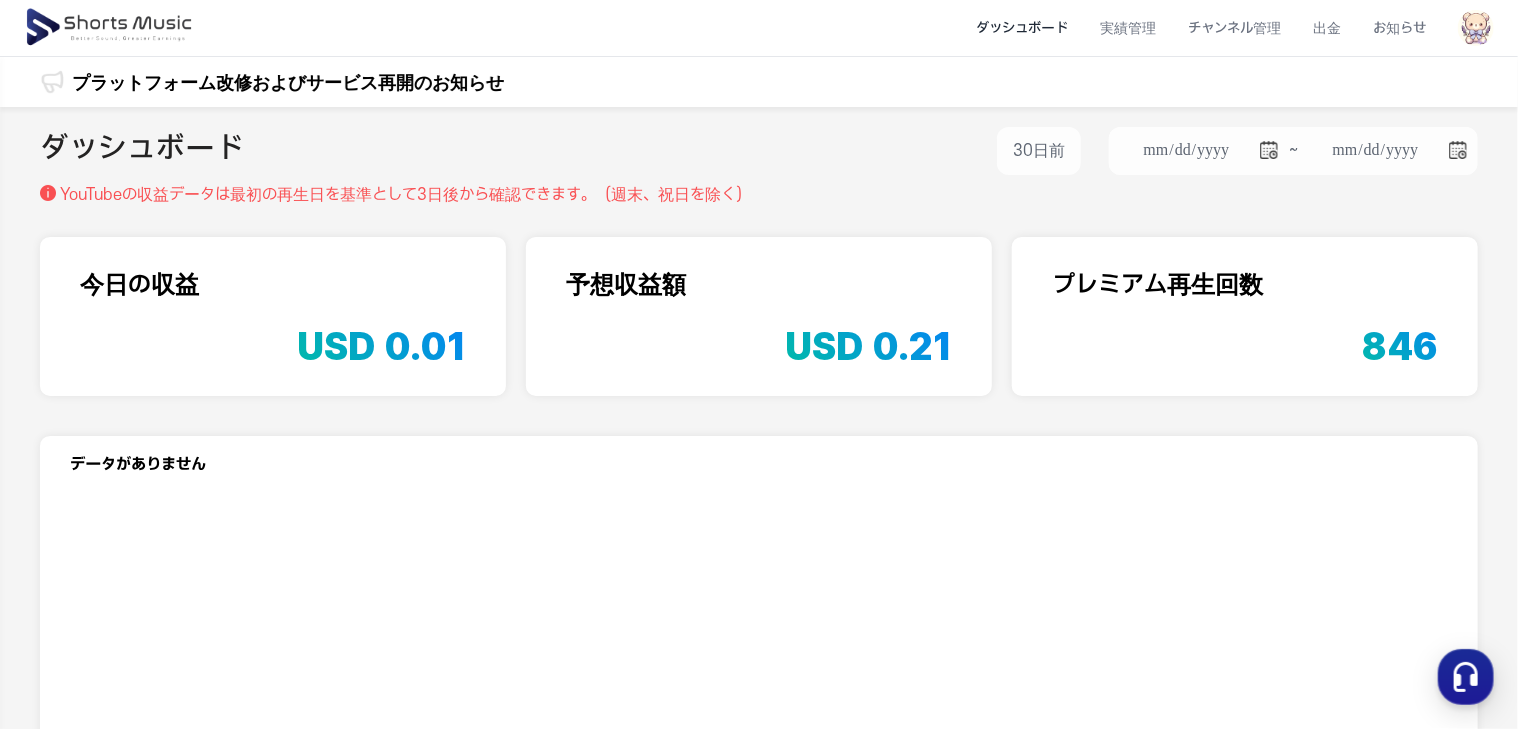 click on "ダッシュボード" at bounding box center (1022, 28) 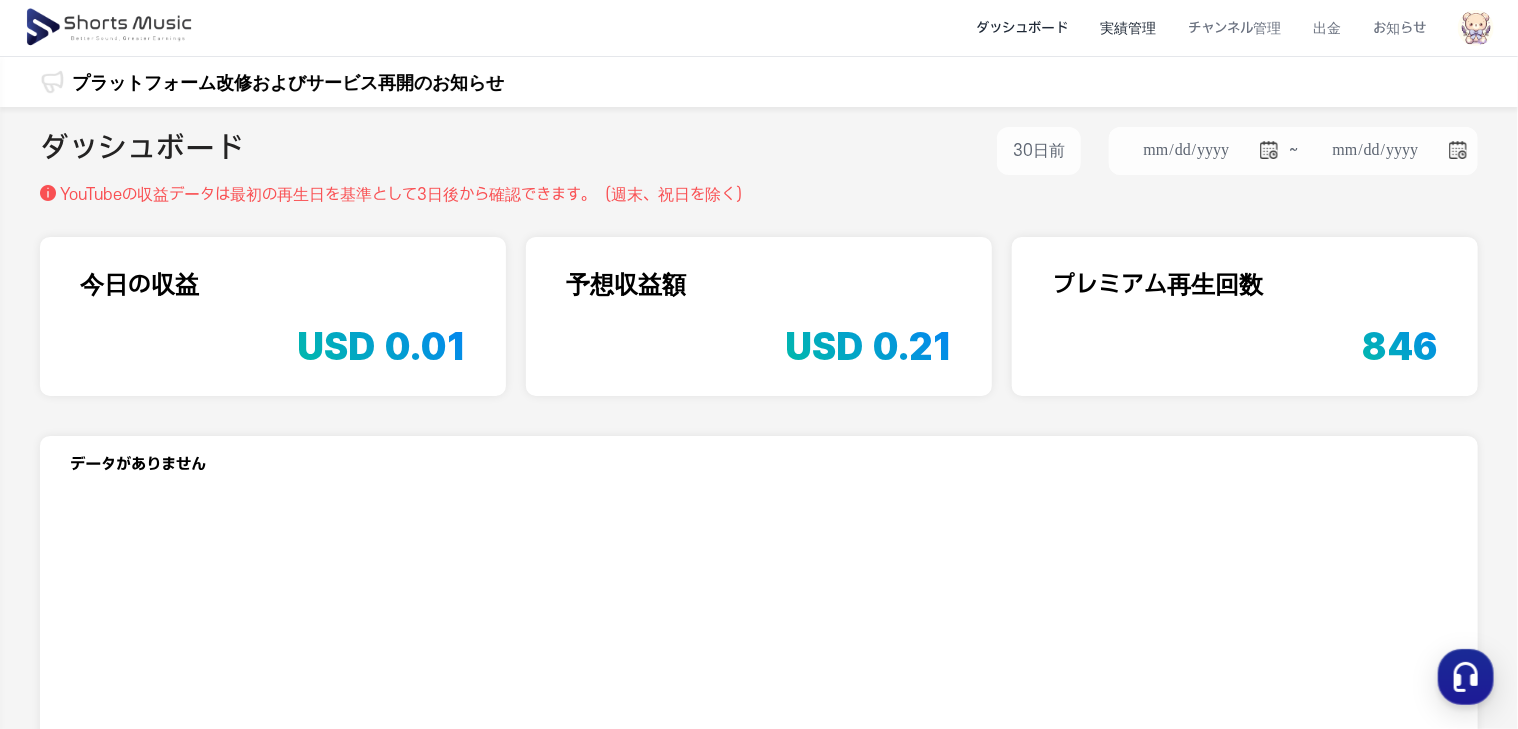 click on "実績管理" at bounding box center [1128, 28] 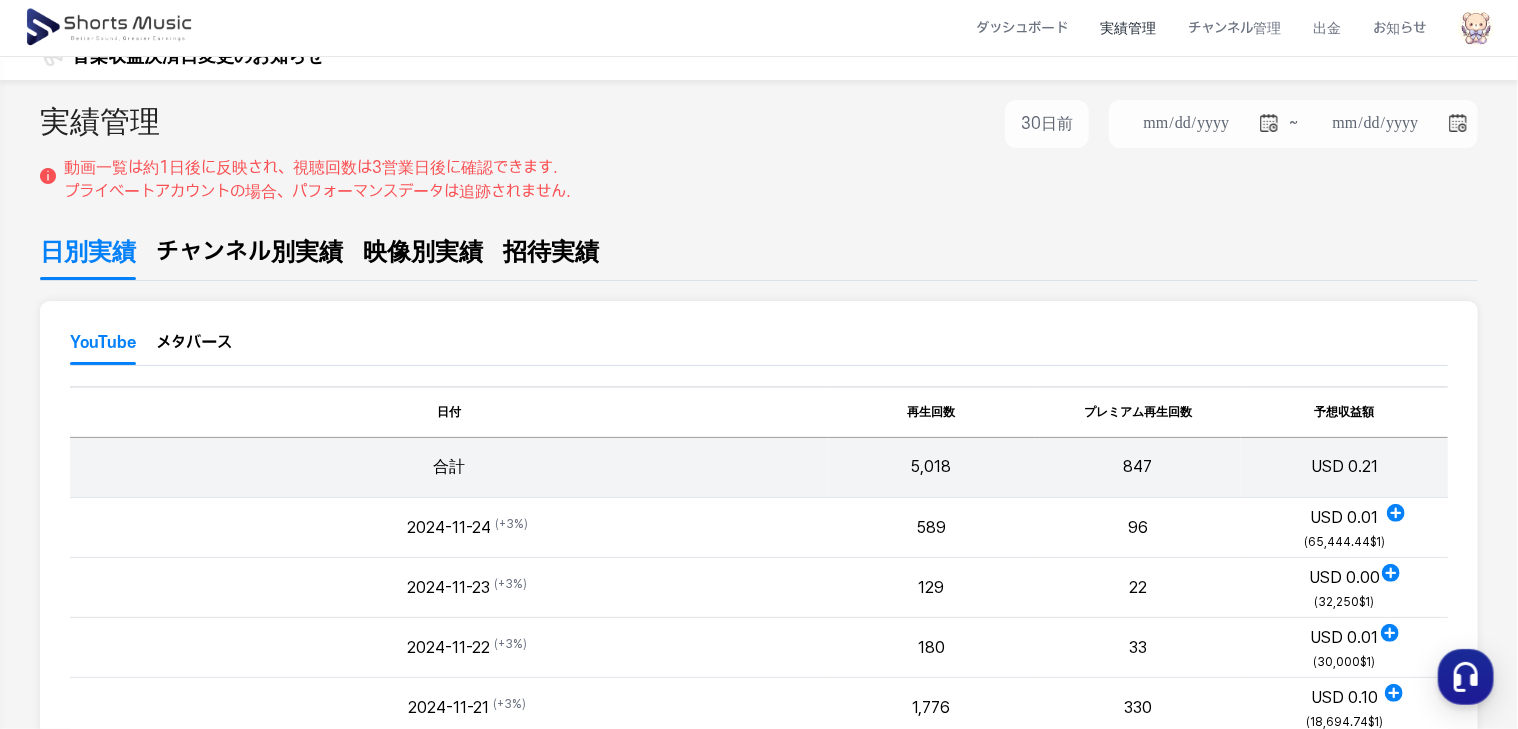 scroll, scrollTop: 26, scrollLeft: 6, axis: both 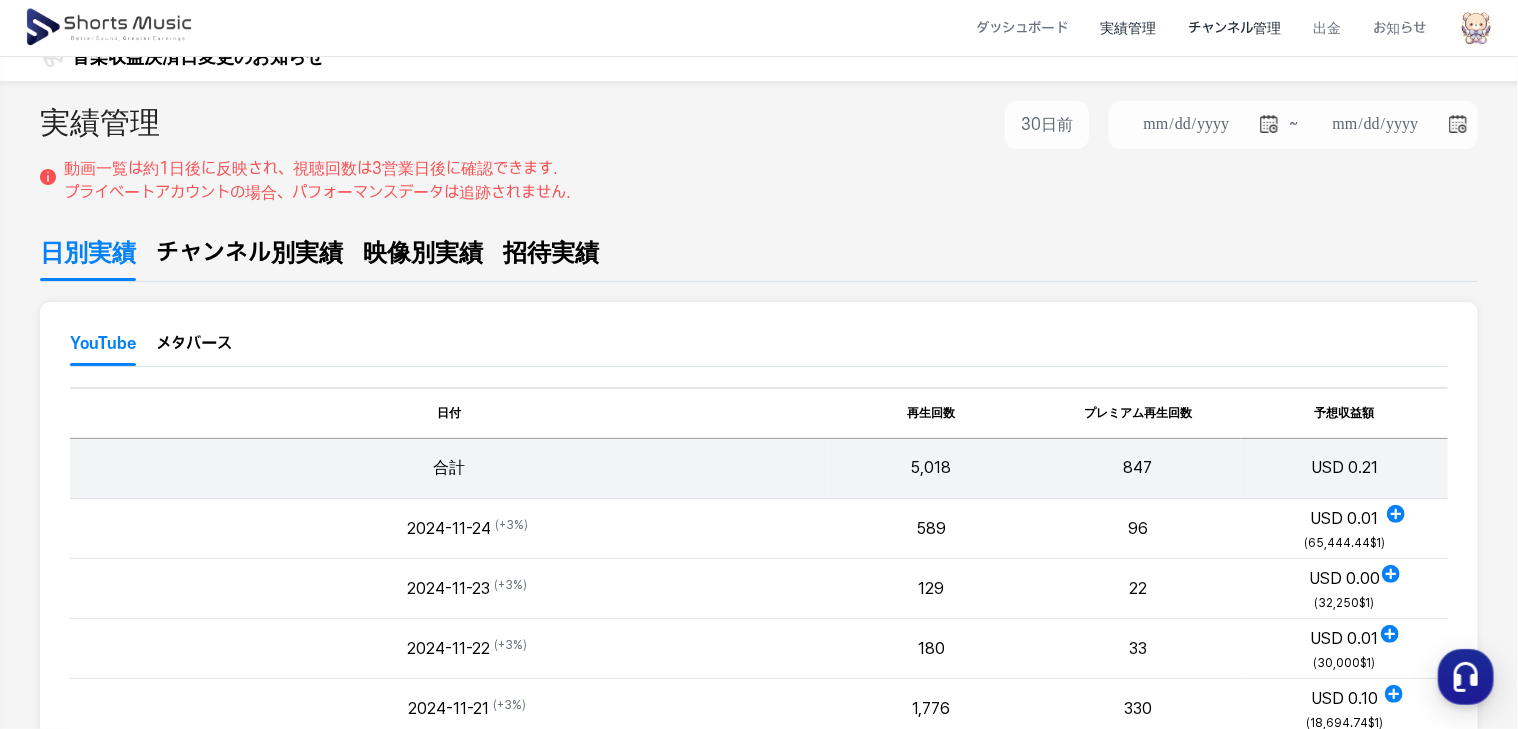 click on "チャンネル管理" at bounding box center (1234, 28) 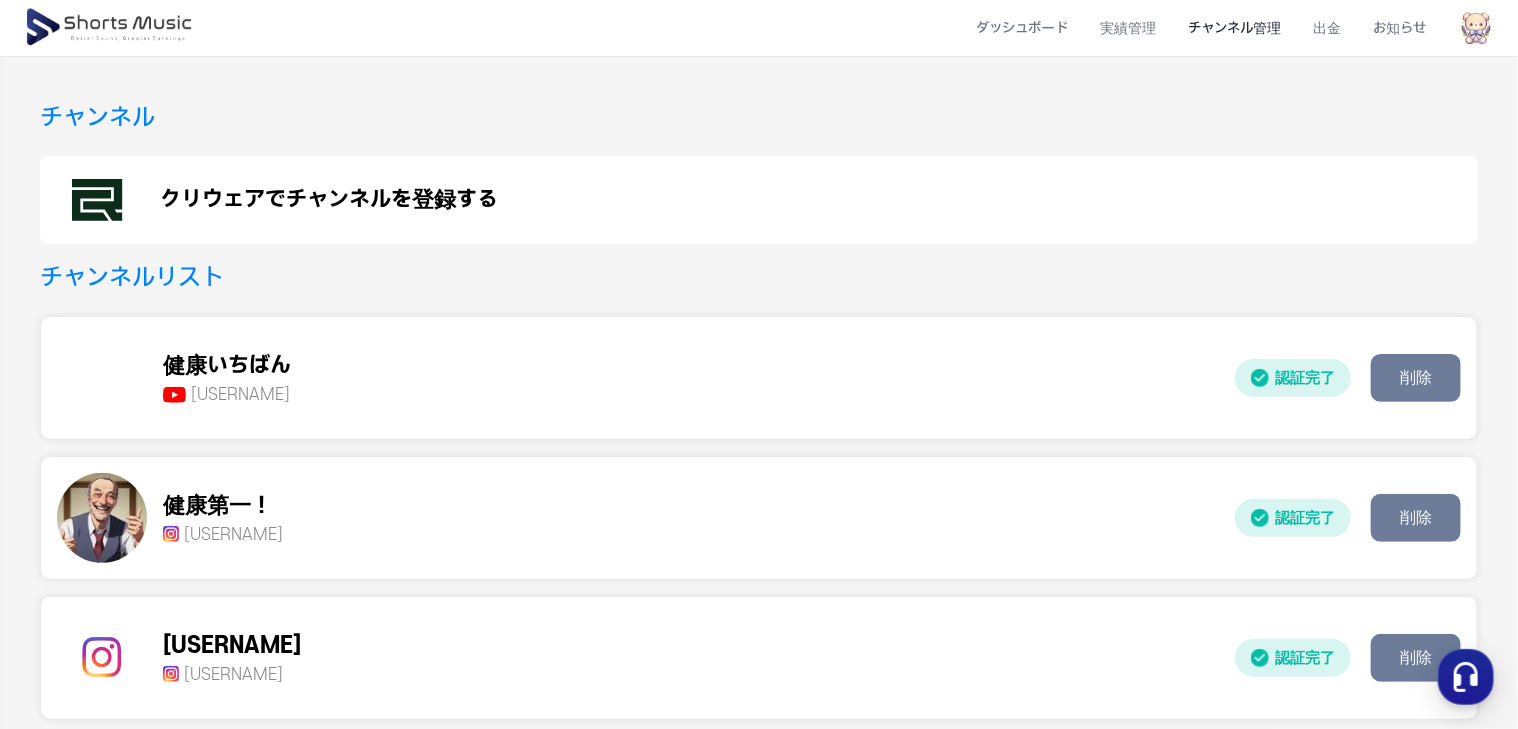 scroll, scrollTop: 0, scrollLeft: 9, axis: horizontal 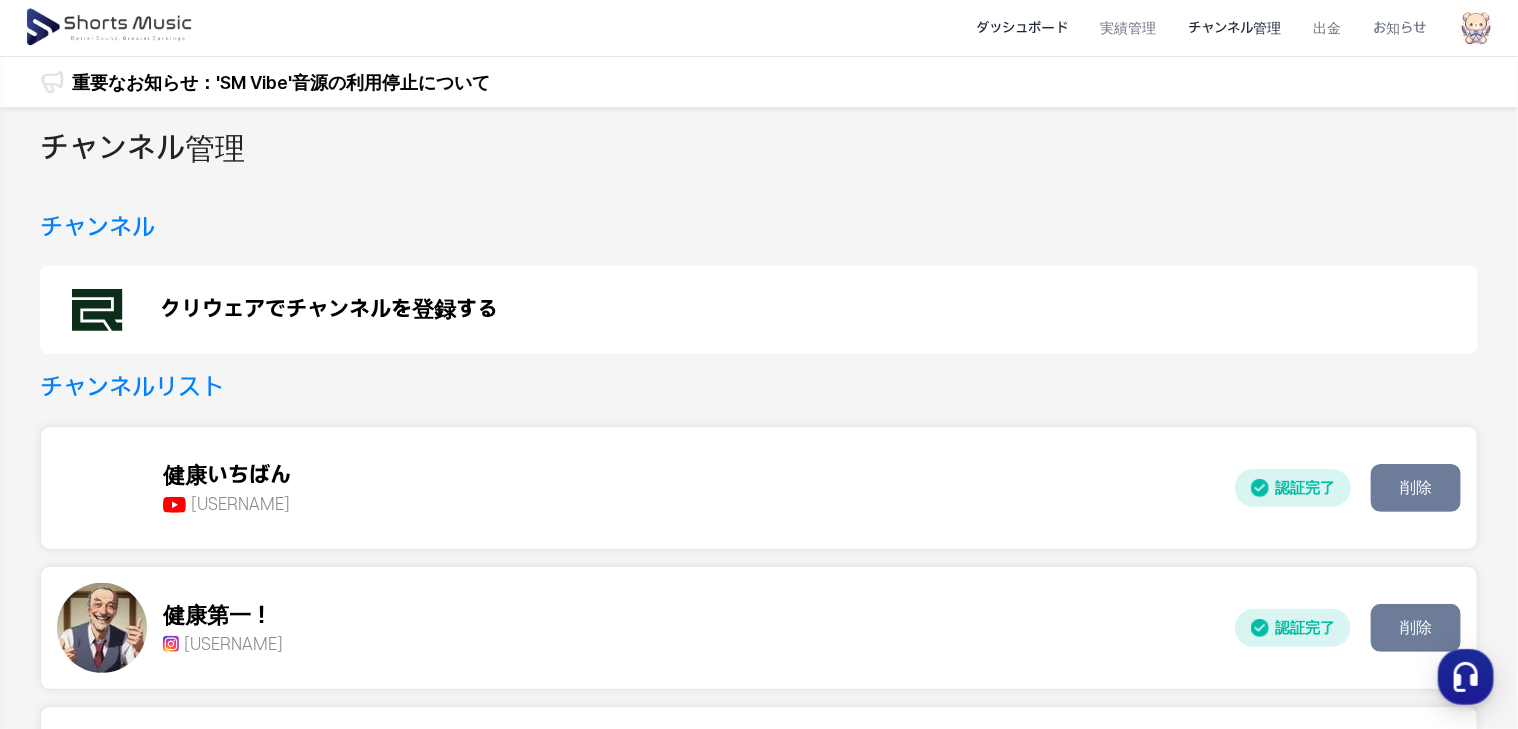 click on "ダッシュボード" at bounding box center [1022, 28] 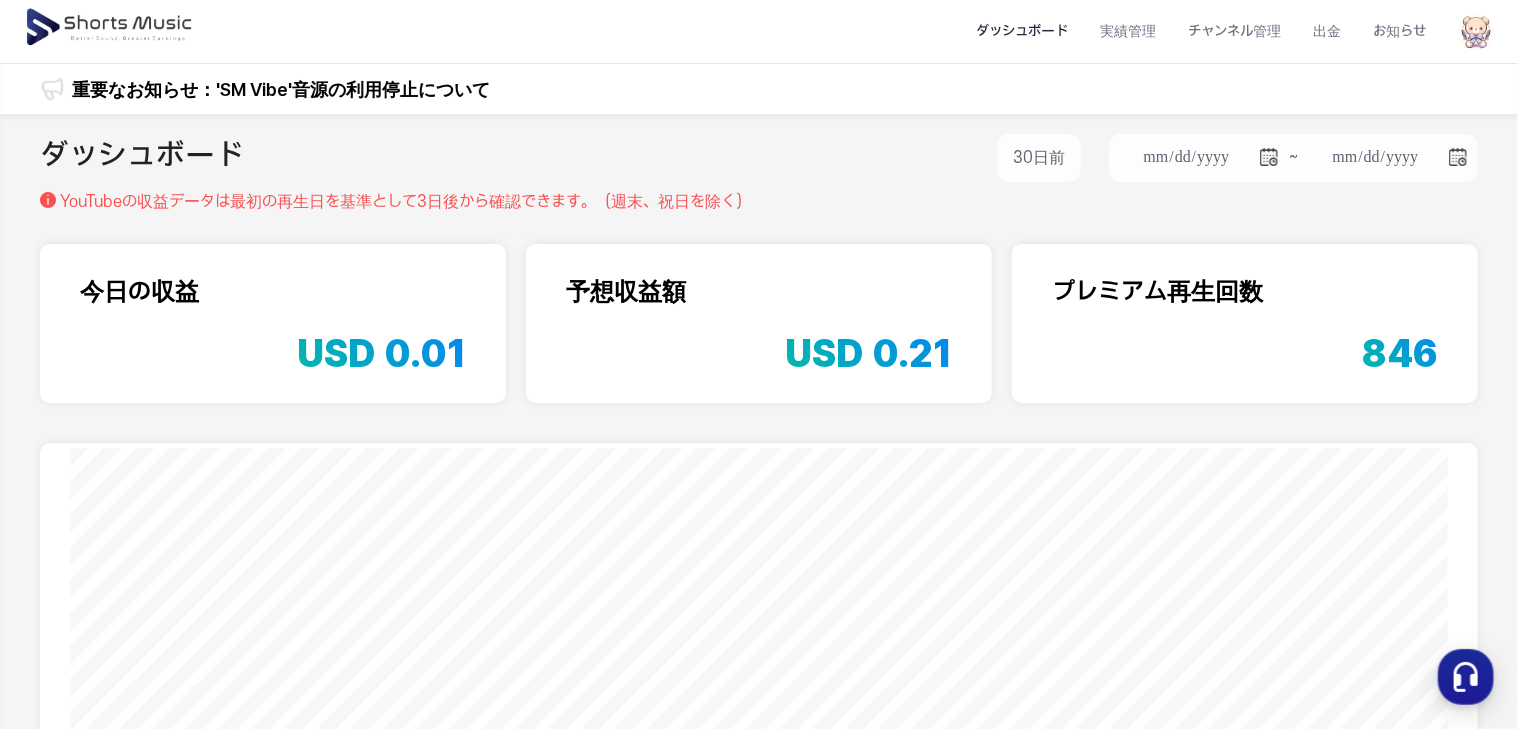 scroll, scrollTop: 0, scrollLeft: 9, axis: horizontal 